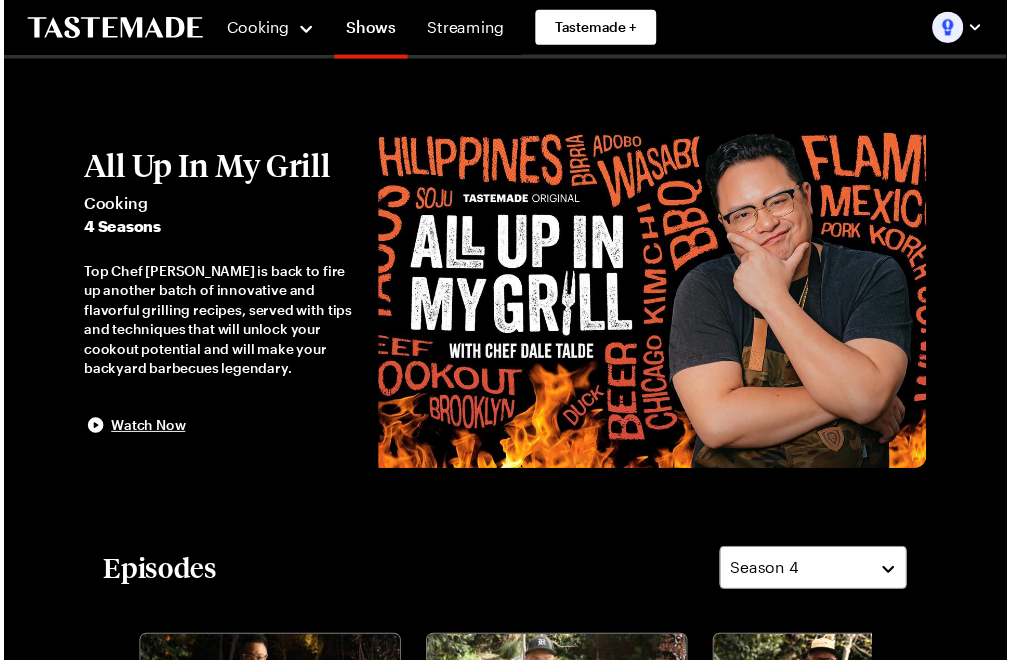 scroll, scrollTop: 0, scrollLeft: 0, axis: both 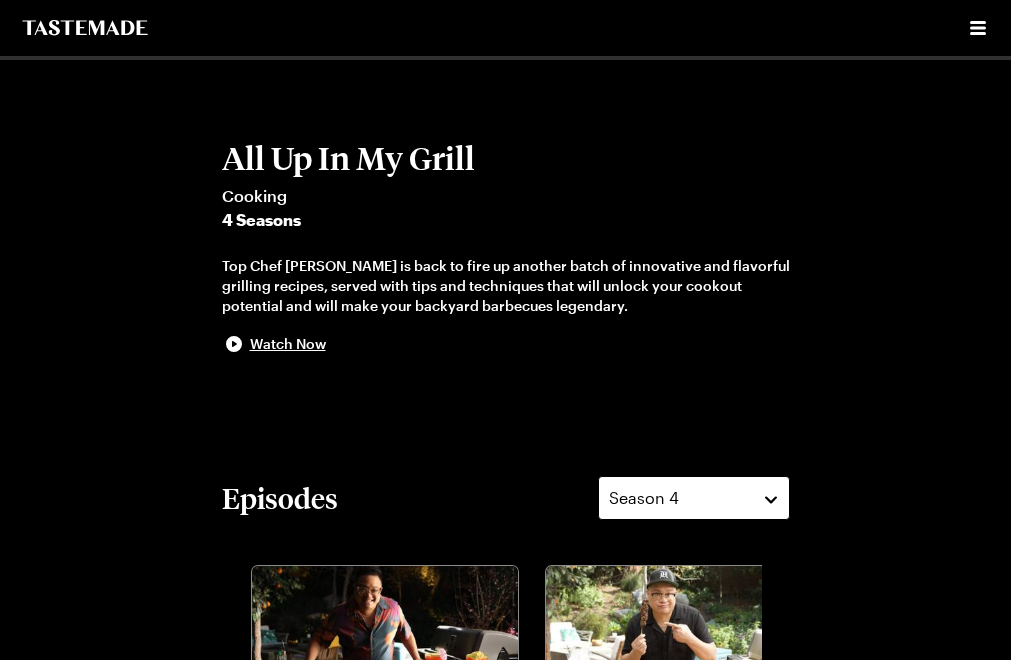 click on "Season 4" at bounding box center [694, 498] 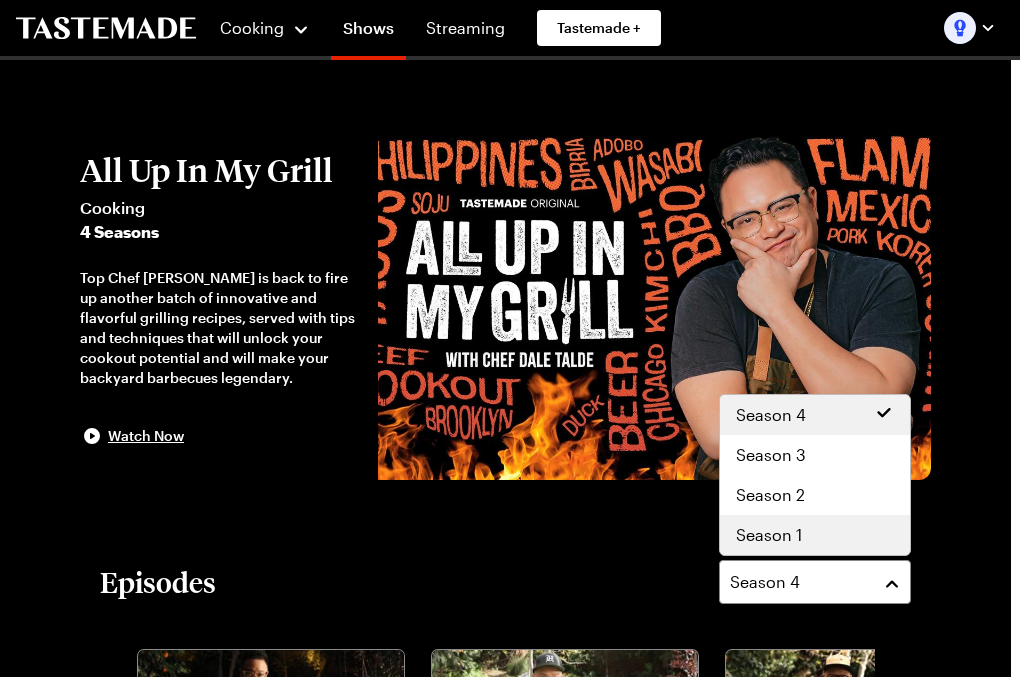 click on "Season 1" at bounding box center [815, 535] 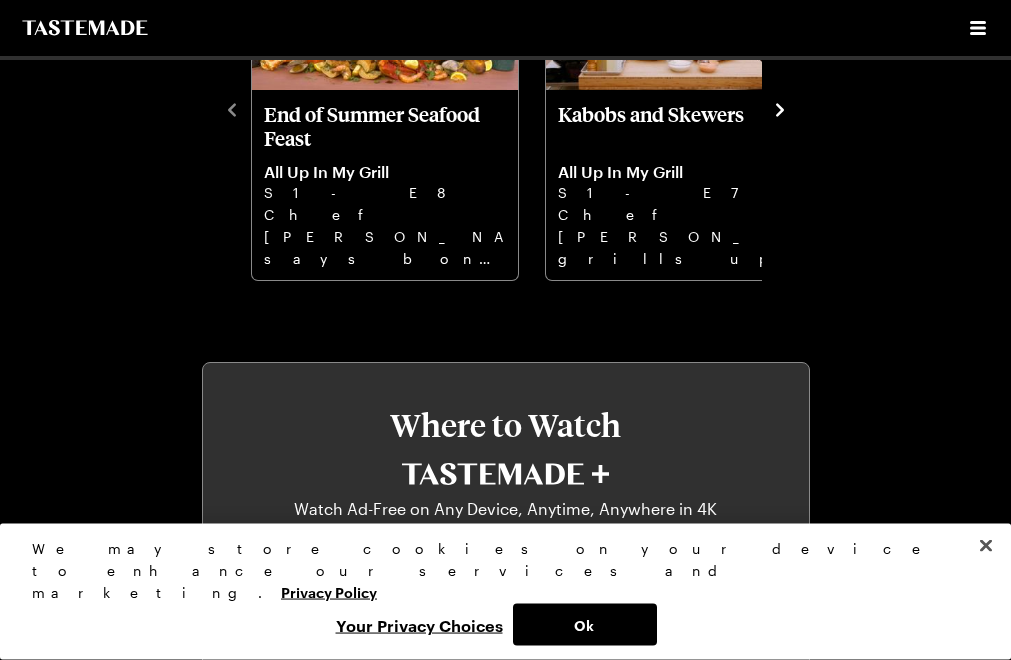scroll, scrollTop: 612, scrollLeft: 0, axis: vertical 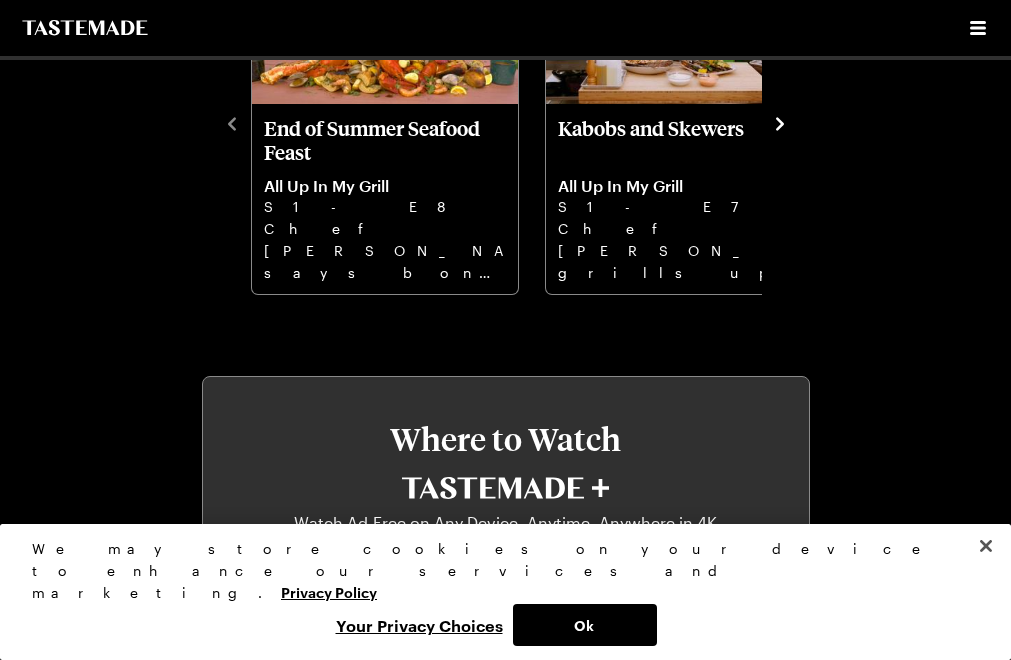 click 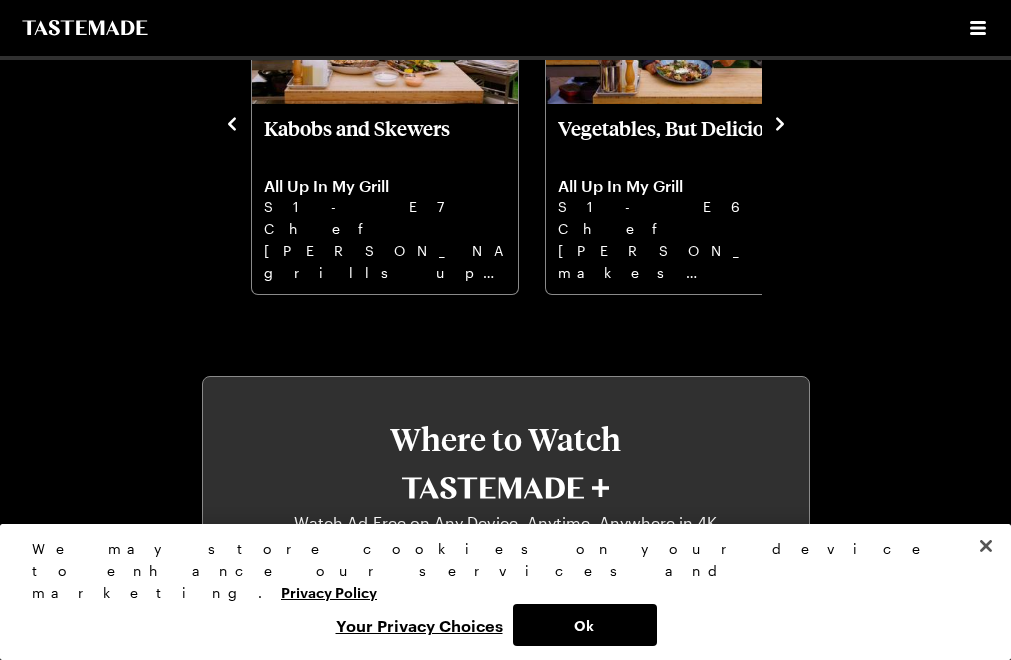 click 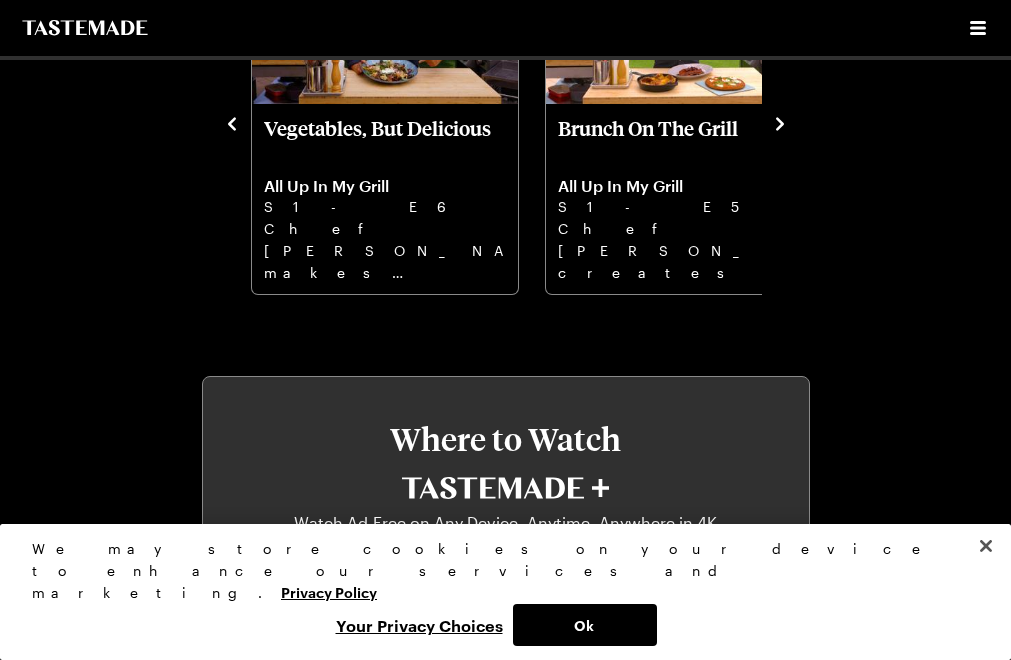 click 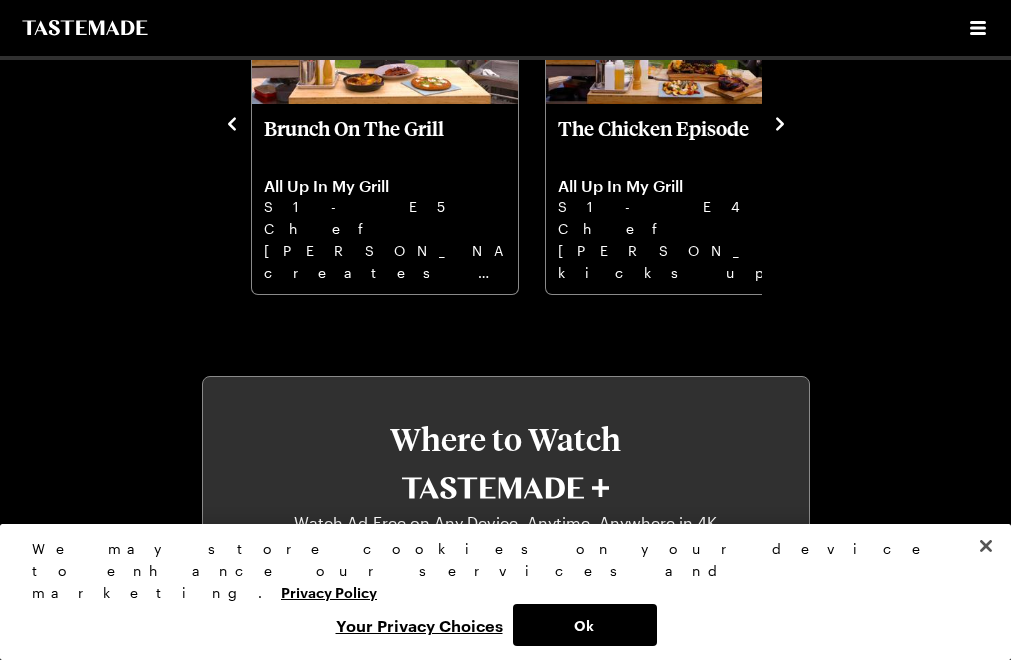 click 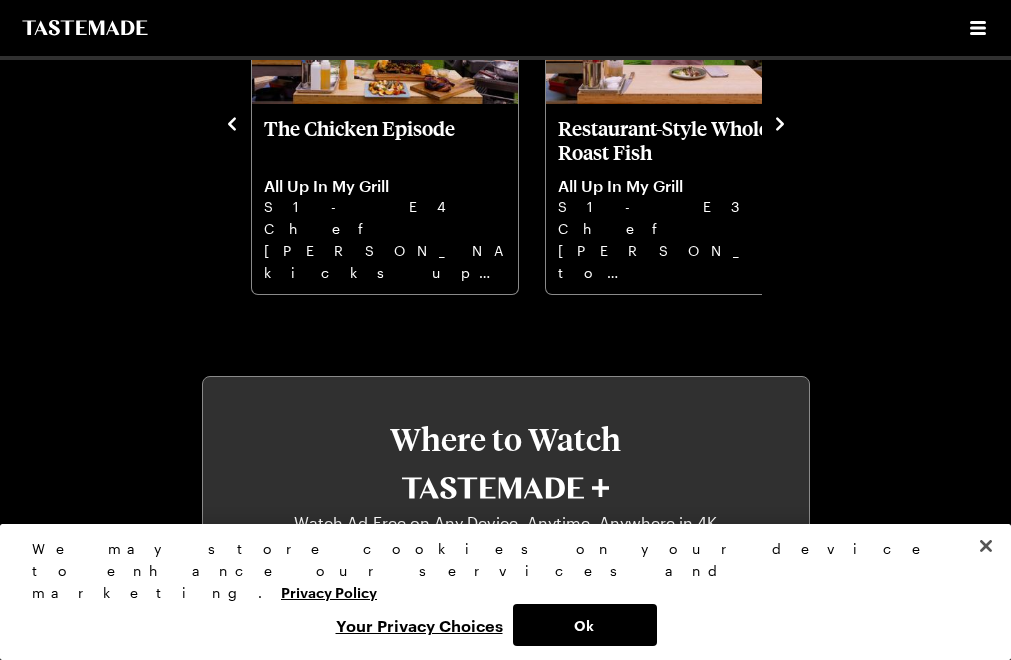 click 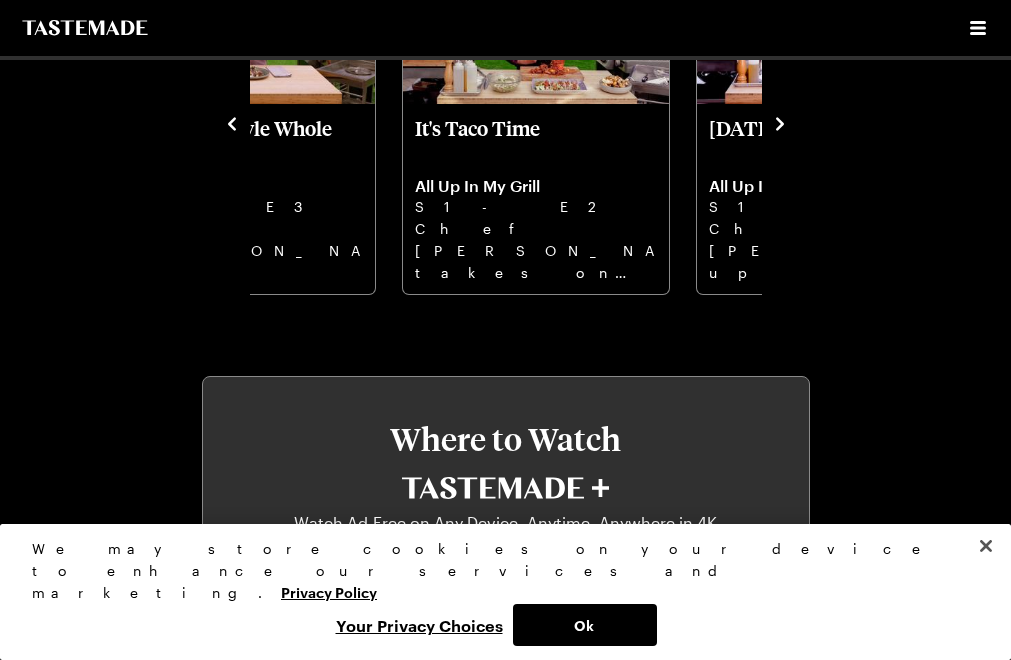 click 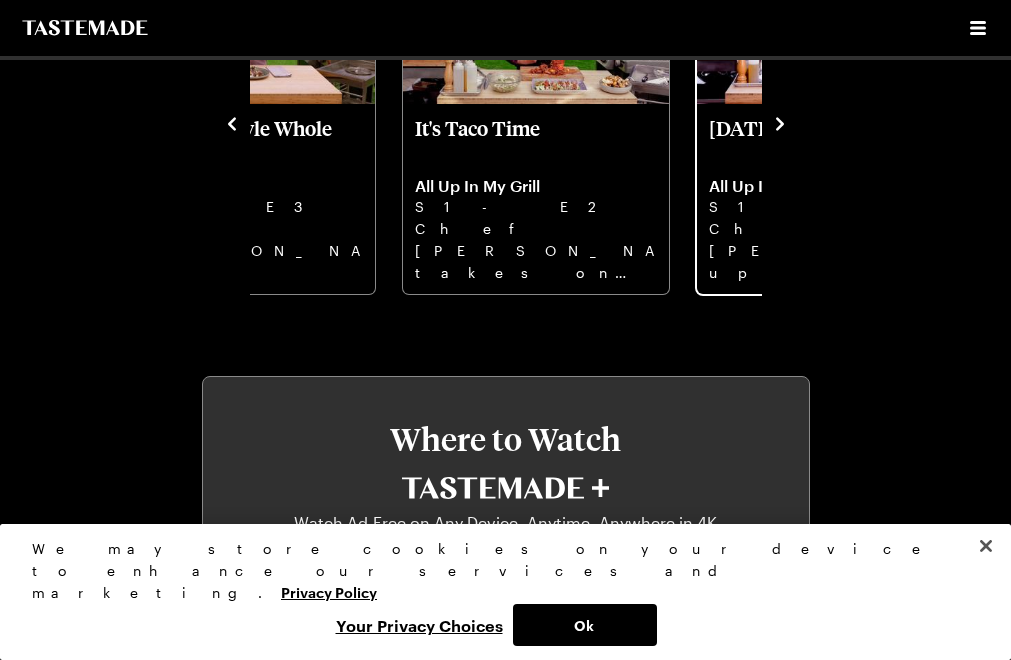 click on "All Up In My Grill" at bounding box center [830, 186] 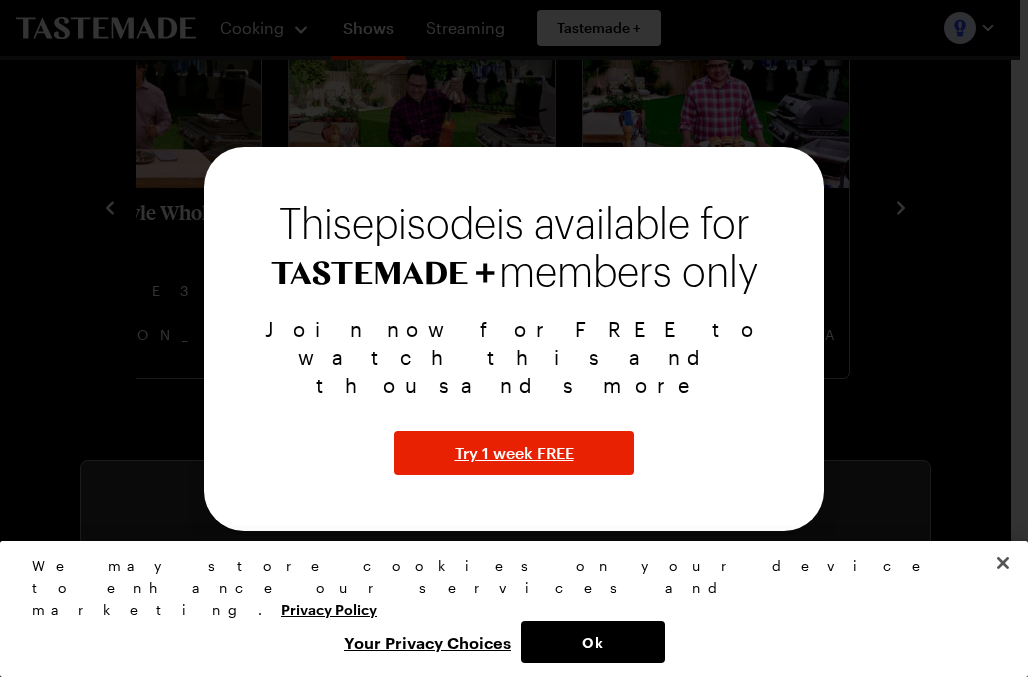 click at bounding box center [514, 338] 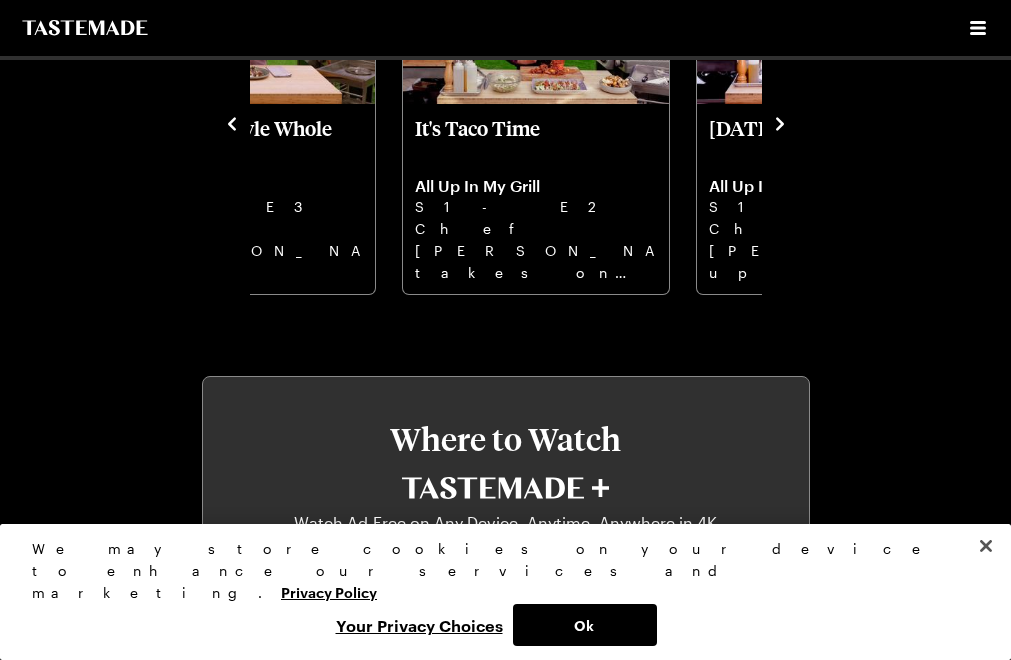 click at bounding box center [0, 0] 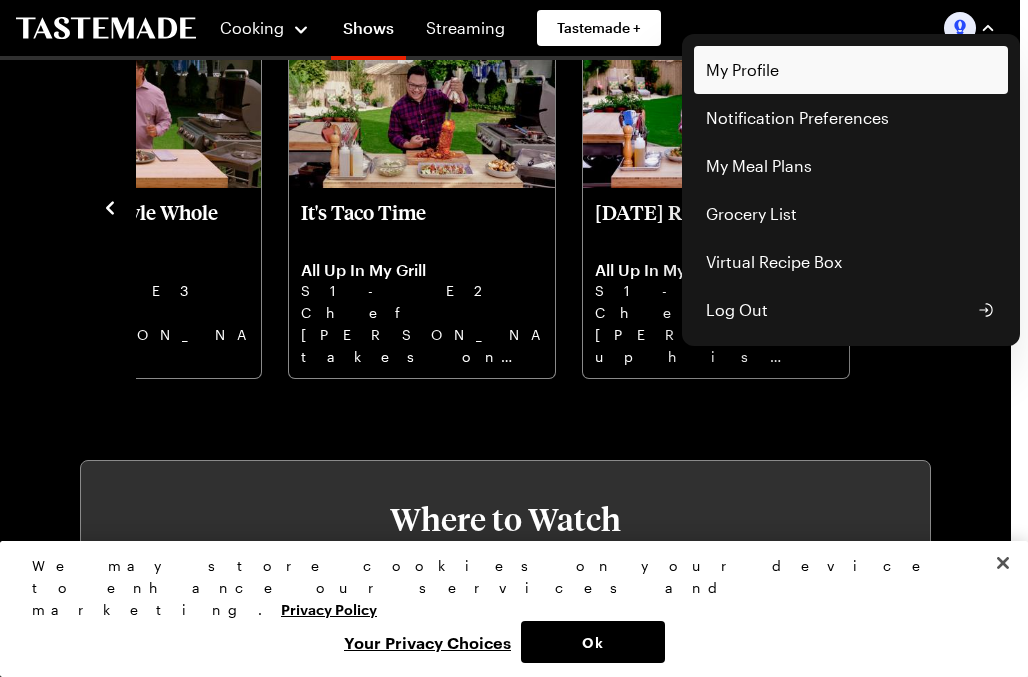 click on "My Profile" at bounding box center (851, 70) 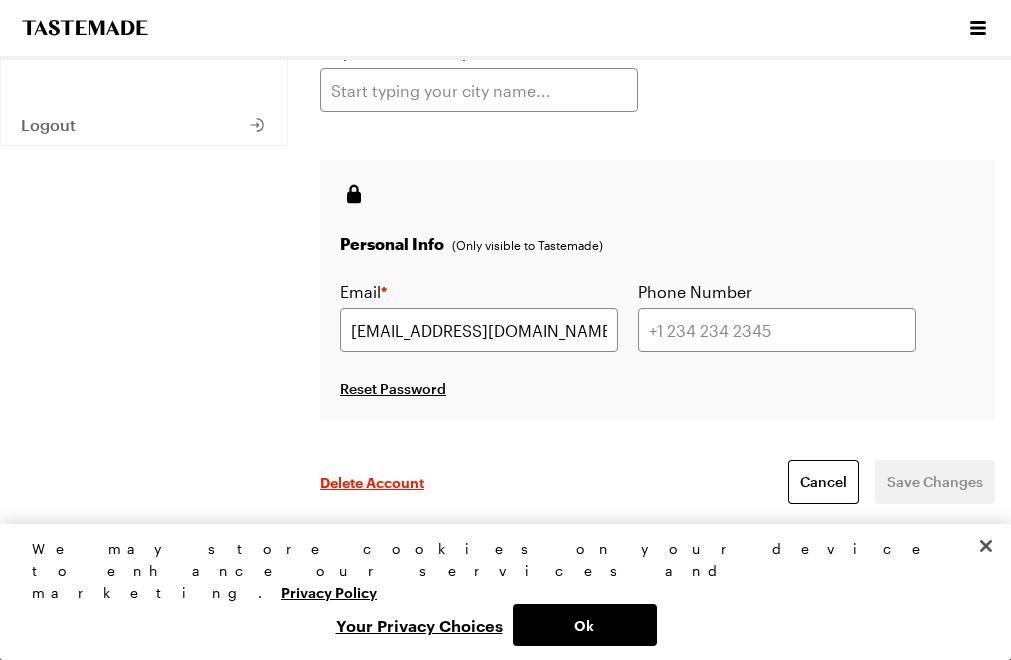 scroll, scrollTop: 0, scrollLeft: 0, axis: both 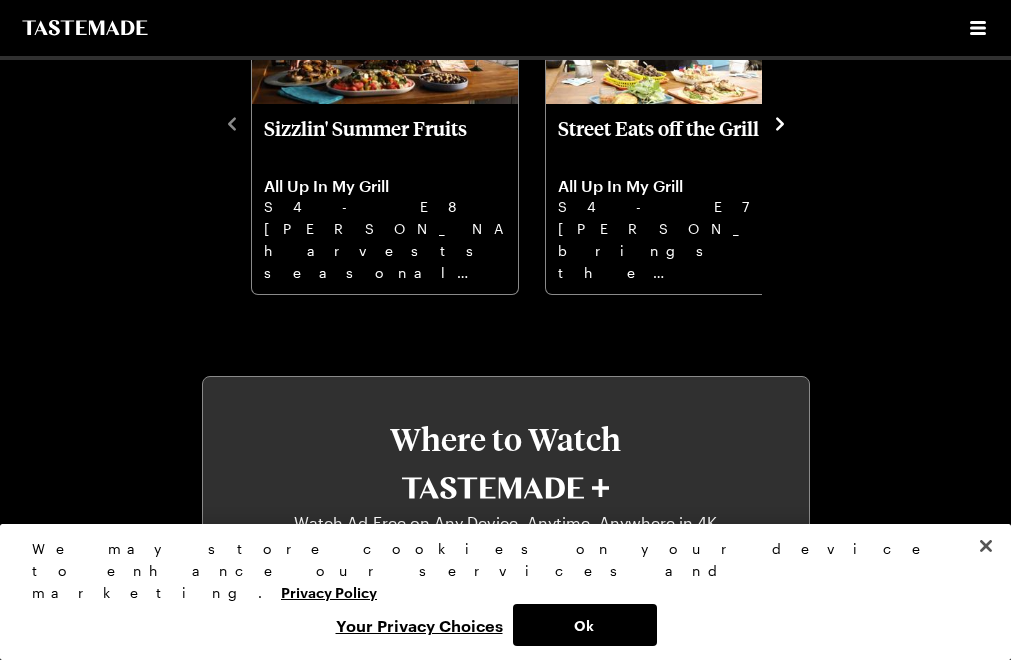 click on "All Up In My Grill" at bounding box center [973, 186] 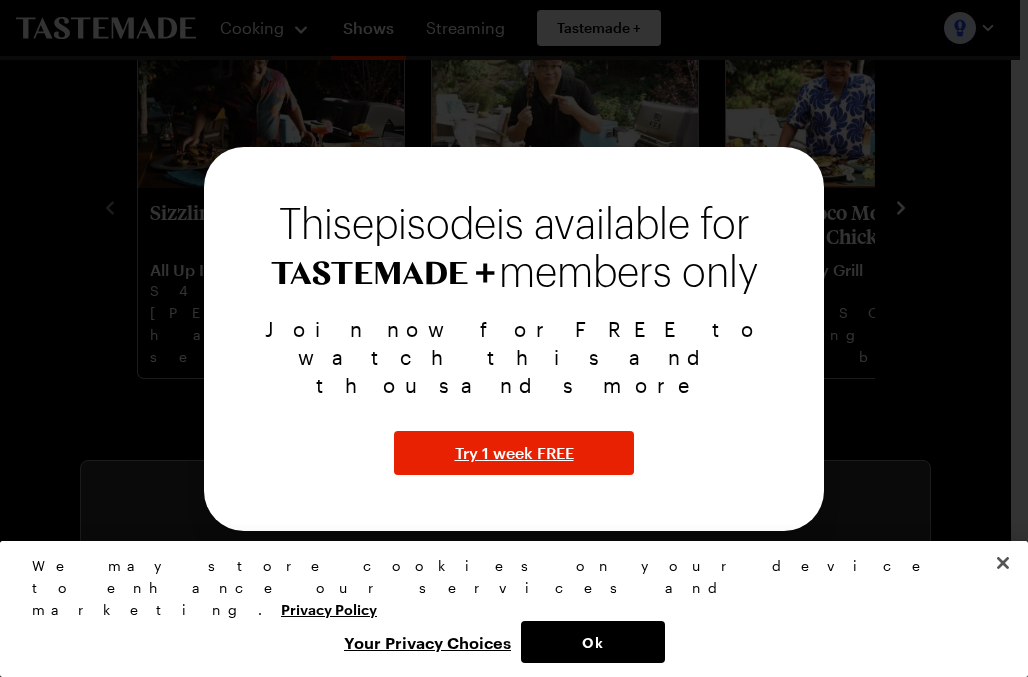 click at bounding box center [514, 338] 